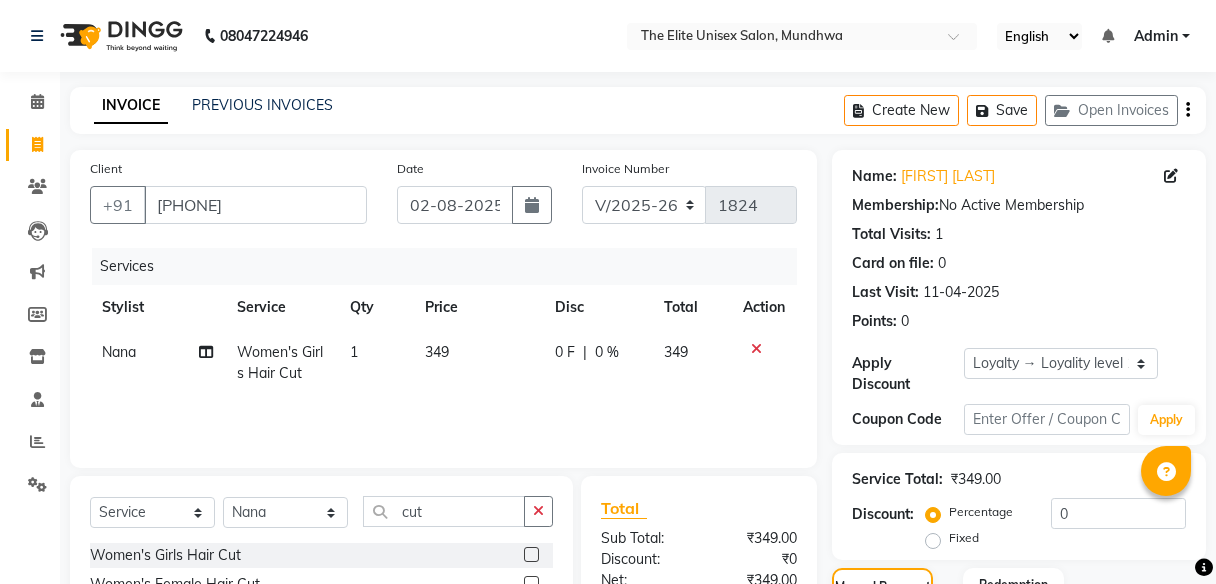 select on "7086" 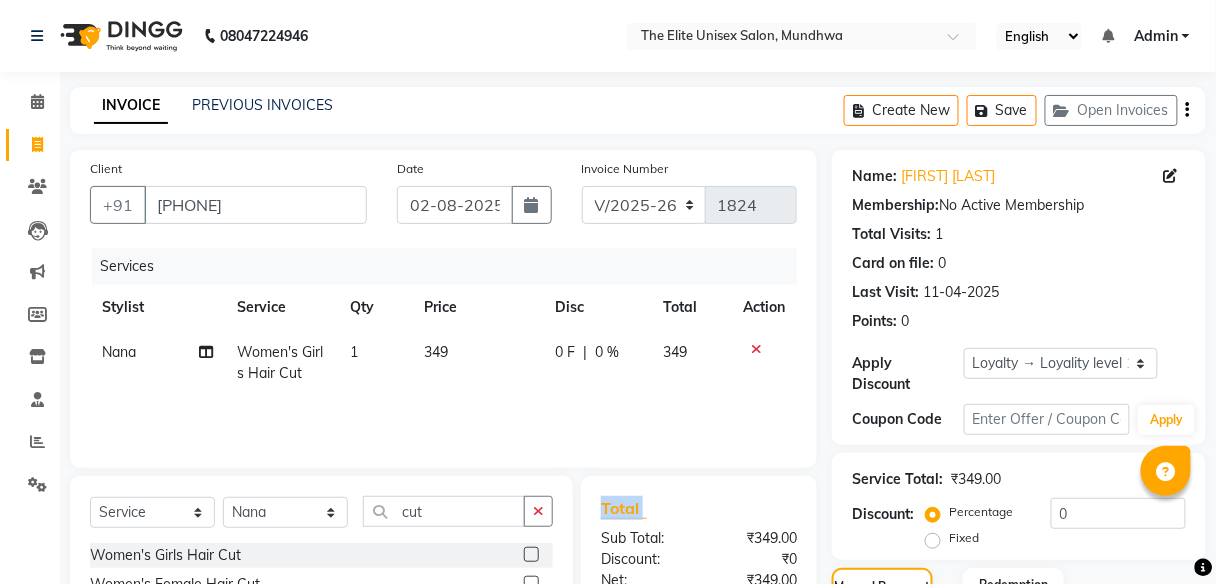 scroll, scrollTop: 0, scrollLeft: 0, axis: both 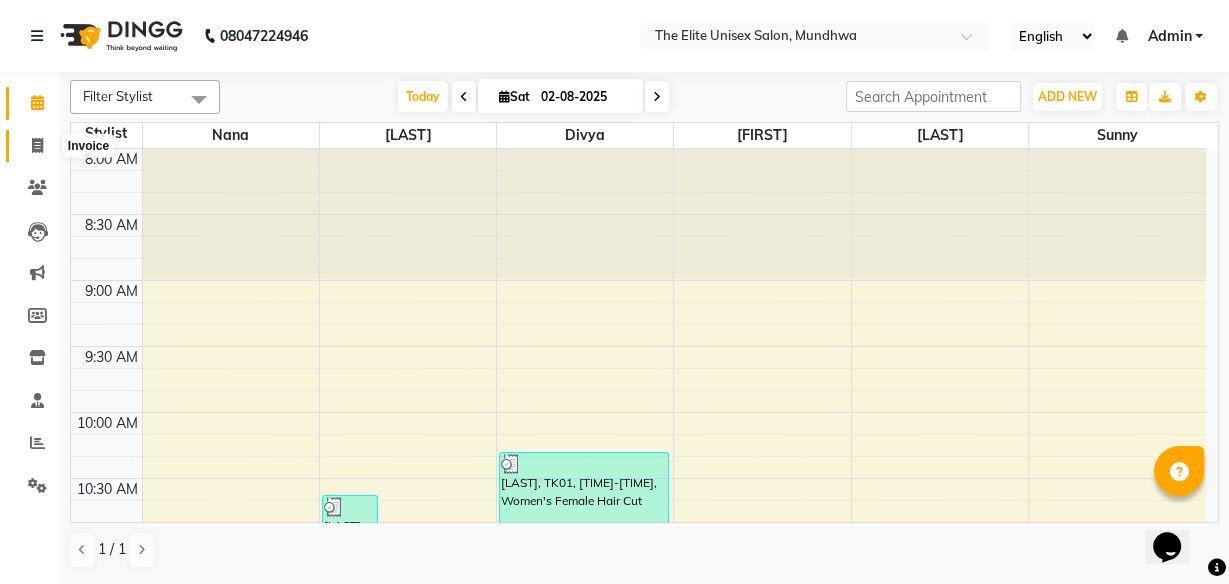 click 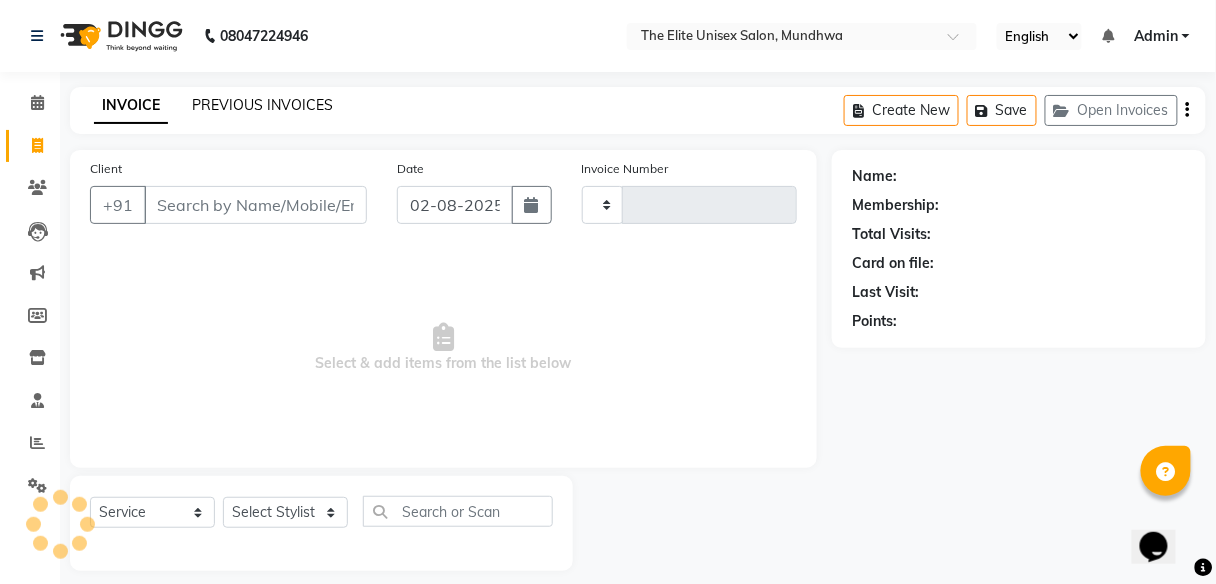 type on "1833" 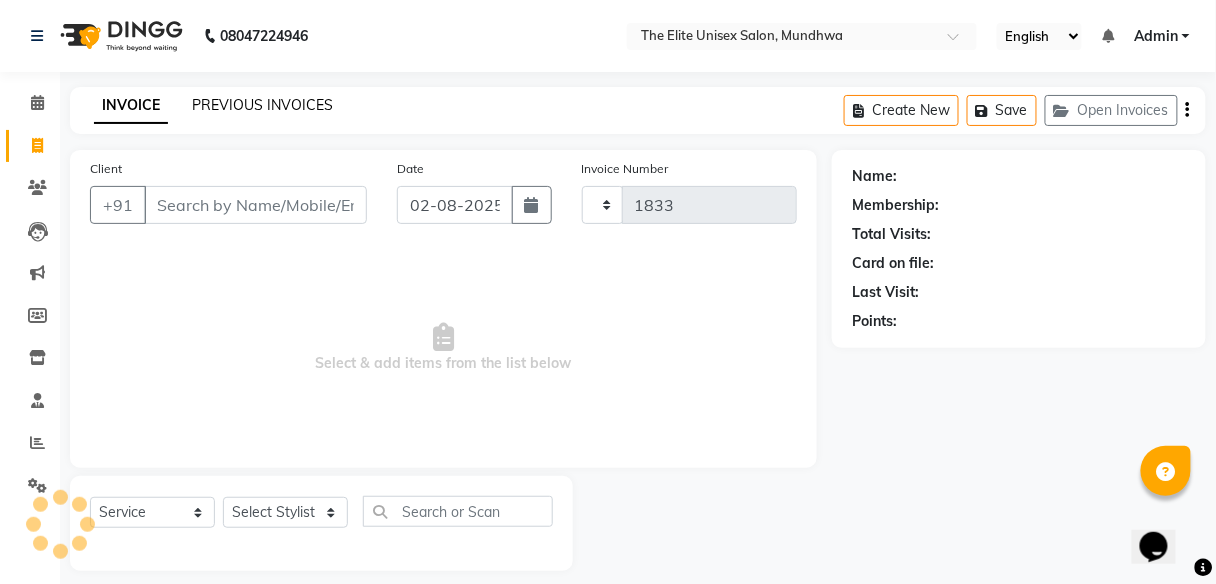 select on "7086" 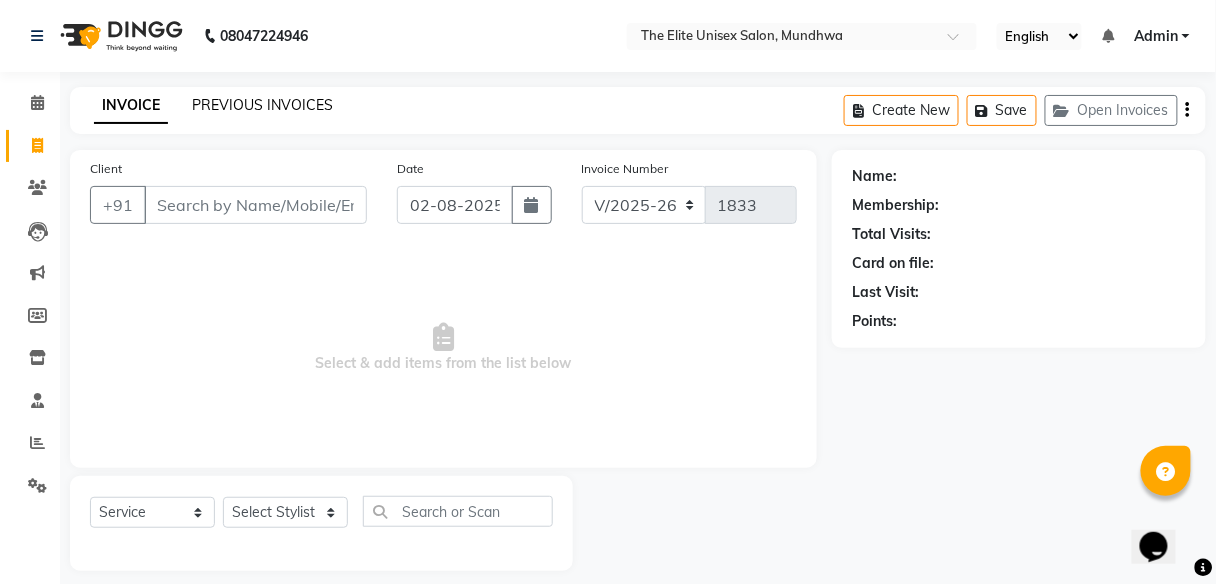 click on "PREVIOUS INVOICES" 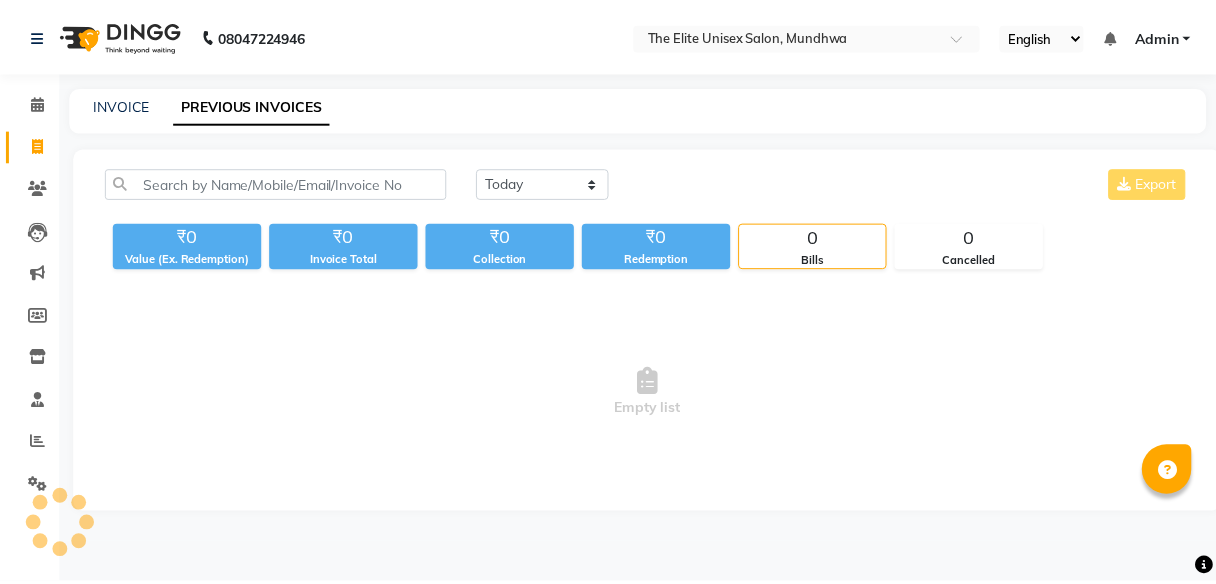 scroll, scrollTop: 0, scrollLeft: 0, axis: both 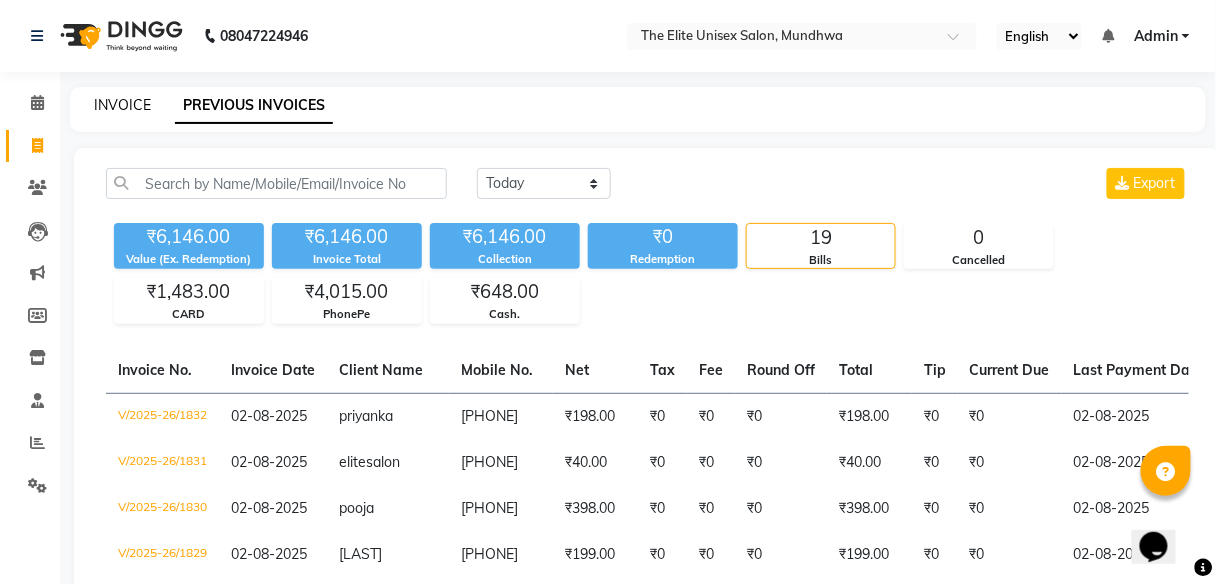 click on "INVOICE" 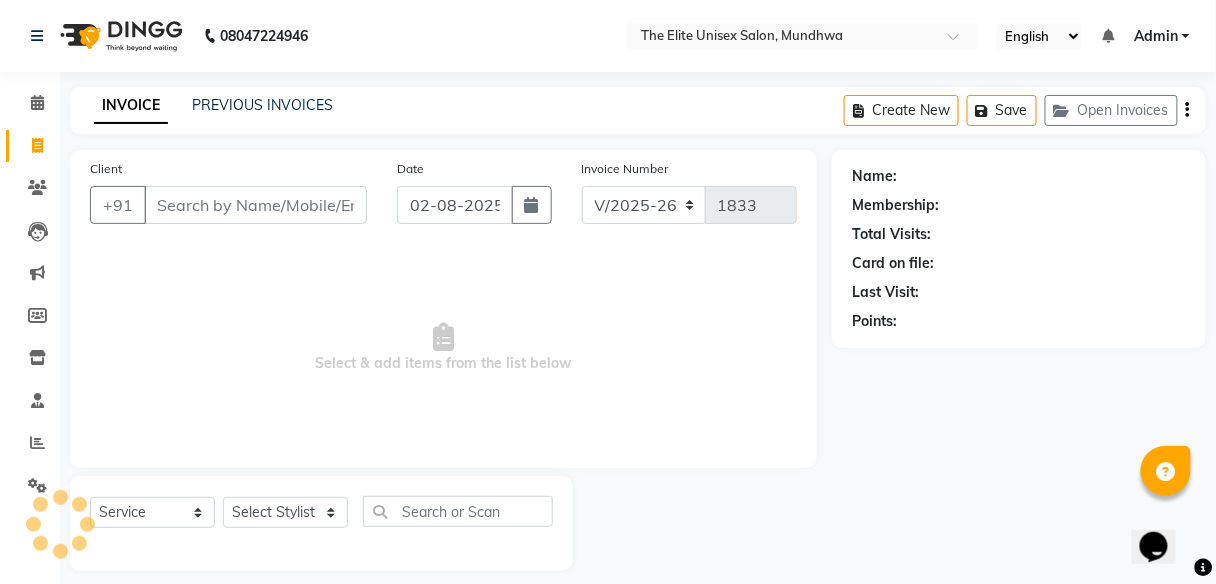 scroll, scrollTop: 16, scrollLeft: 0, axis: vertical 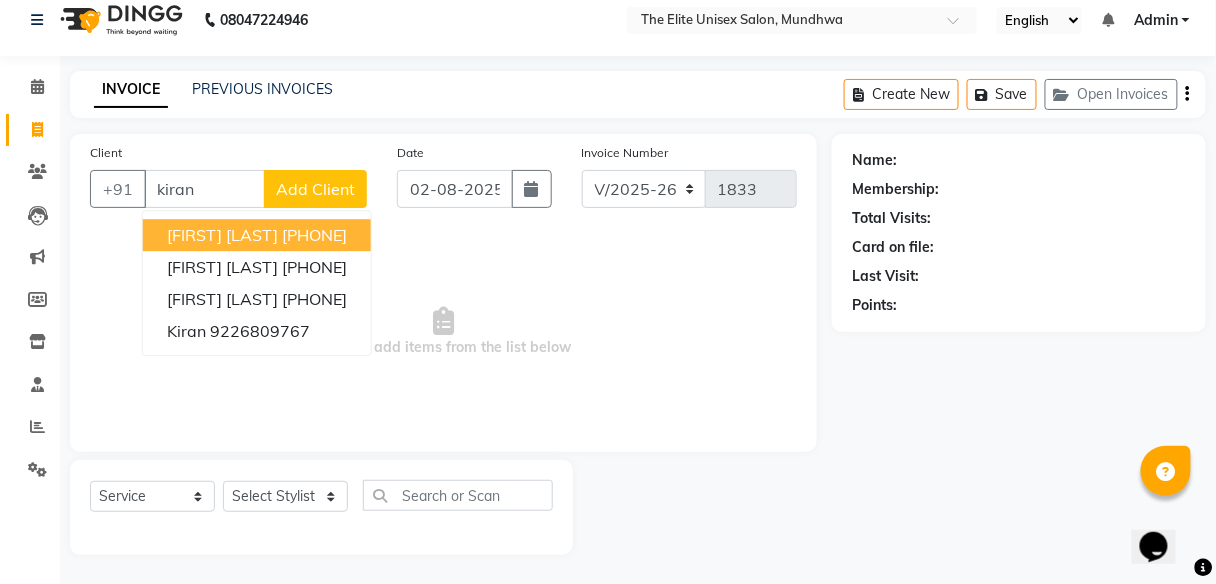 type on "kiran" 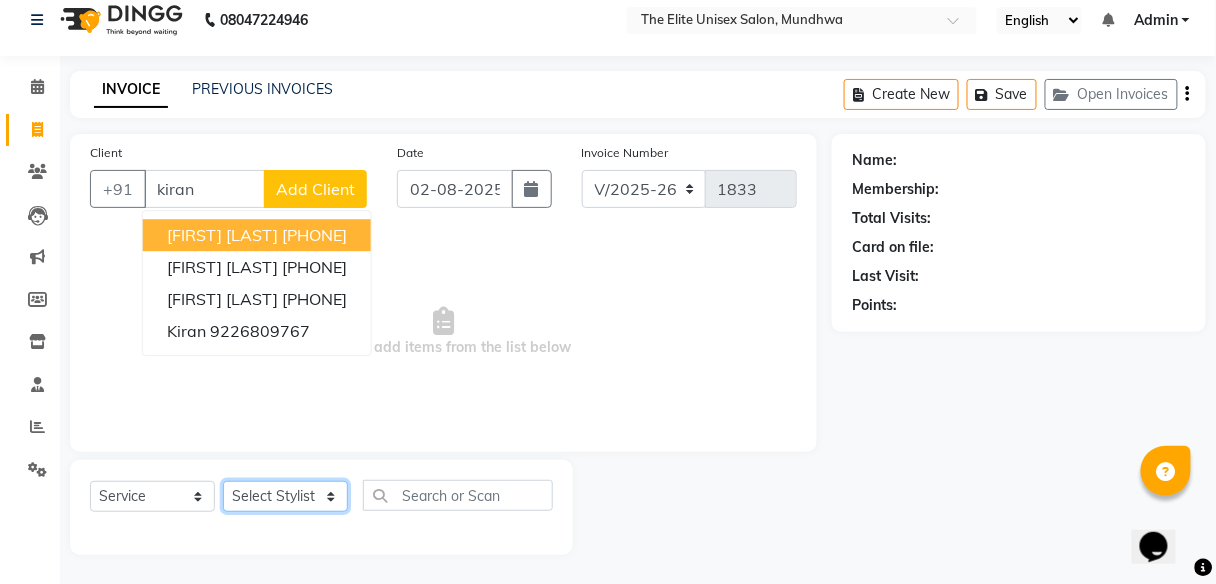 click on "Select Stylist Aishawarya Divya  Nana Rushab Shahrukh Sunny" 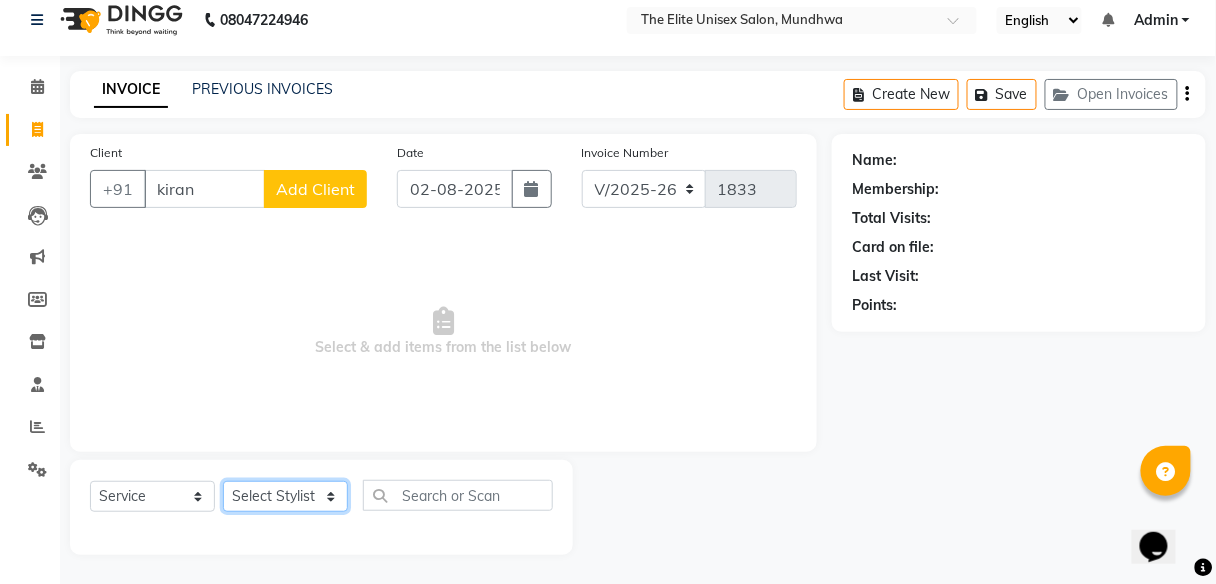 select on "59551" 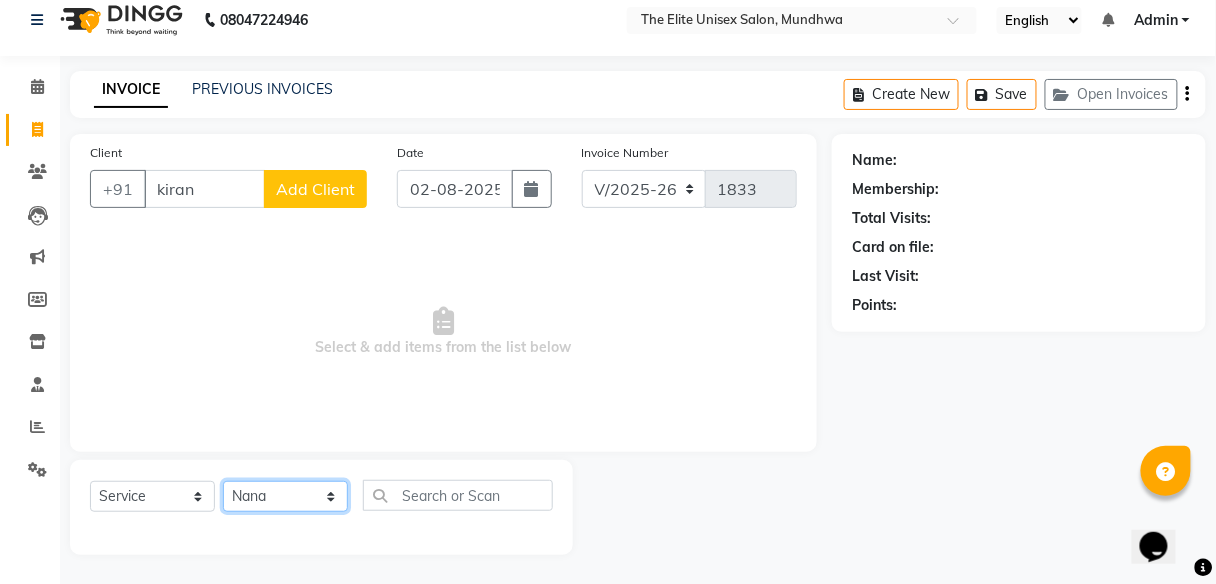 click on "Select Stylist Aishawarya Divya  Nana Rushab Shahrukh Sunny" 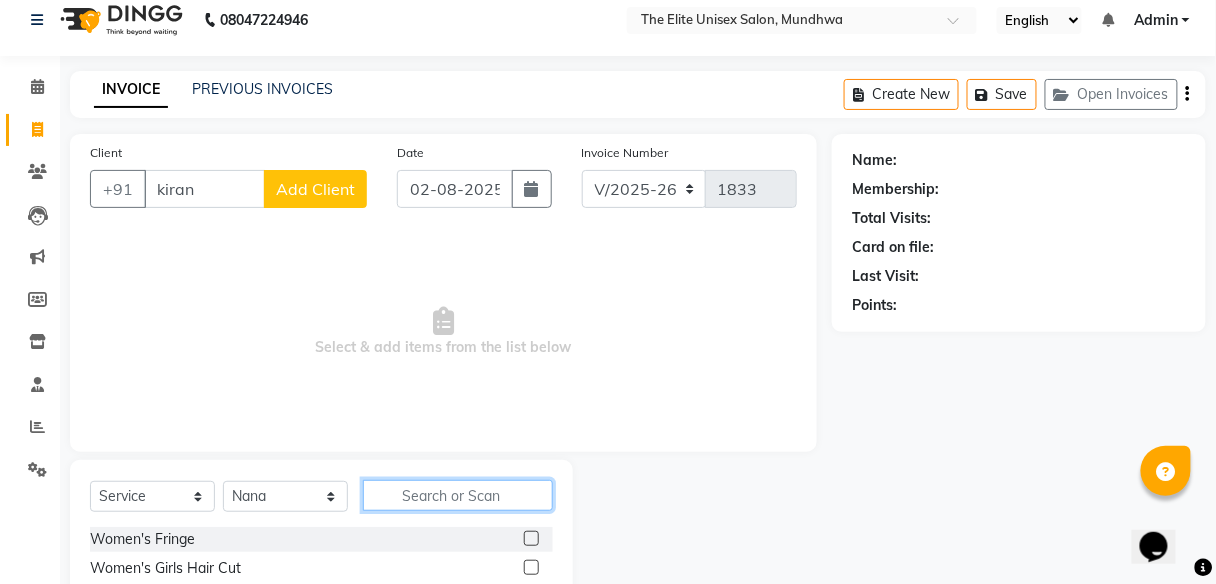 click 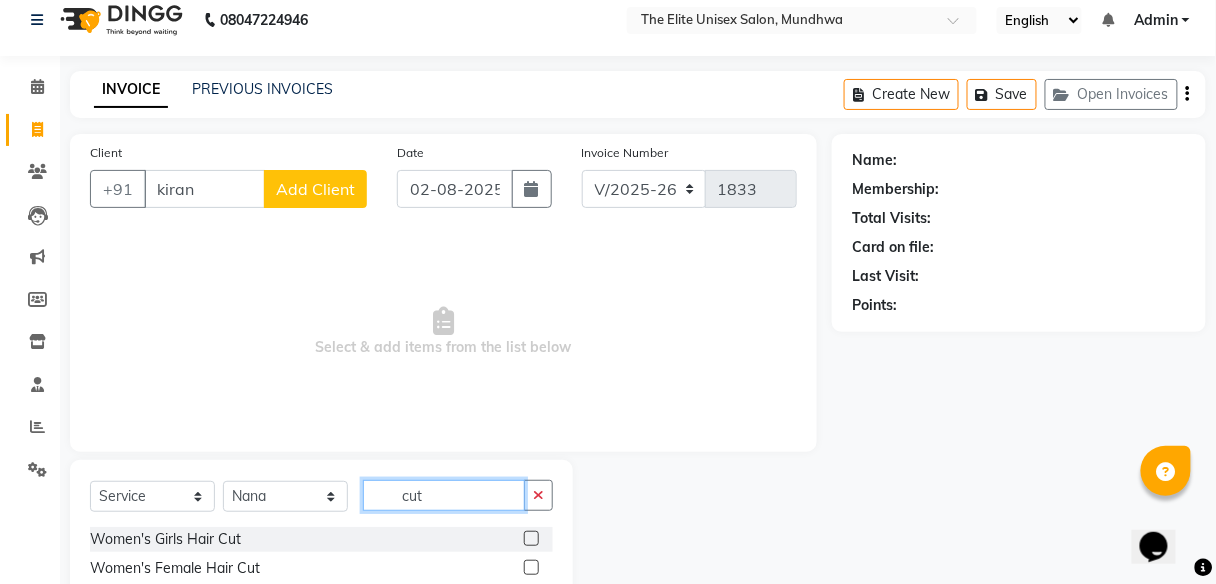 scroll, scrollTop: 161, scrollLeft: 0, axis: vertical 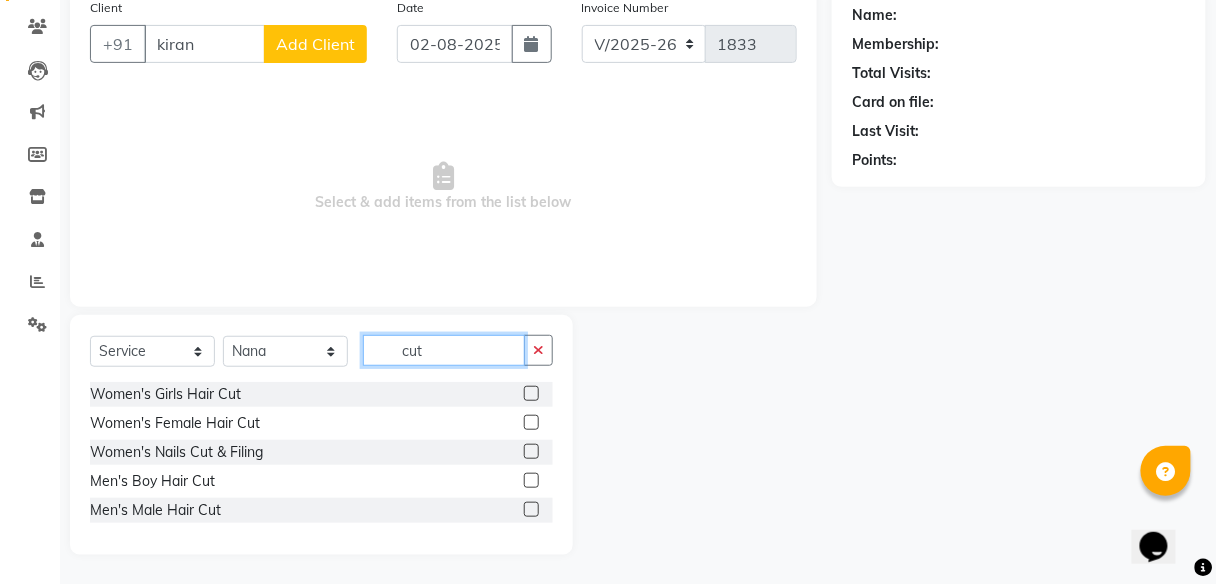 type on "cut" 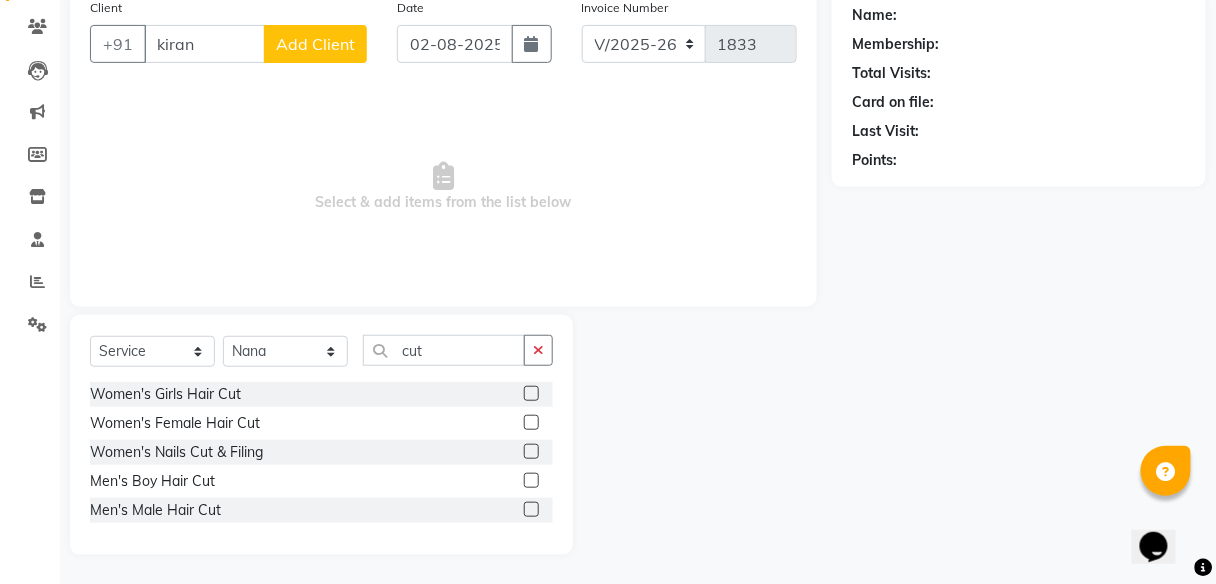 click 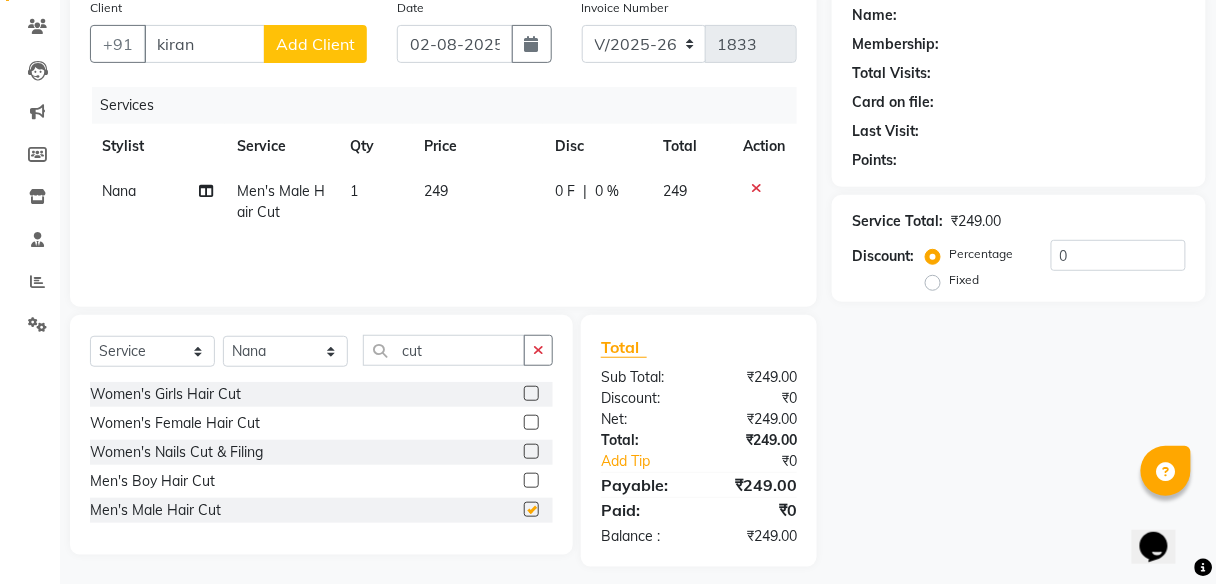 checkbox on "false" 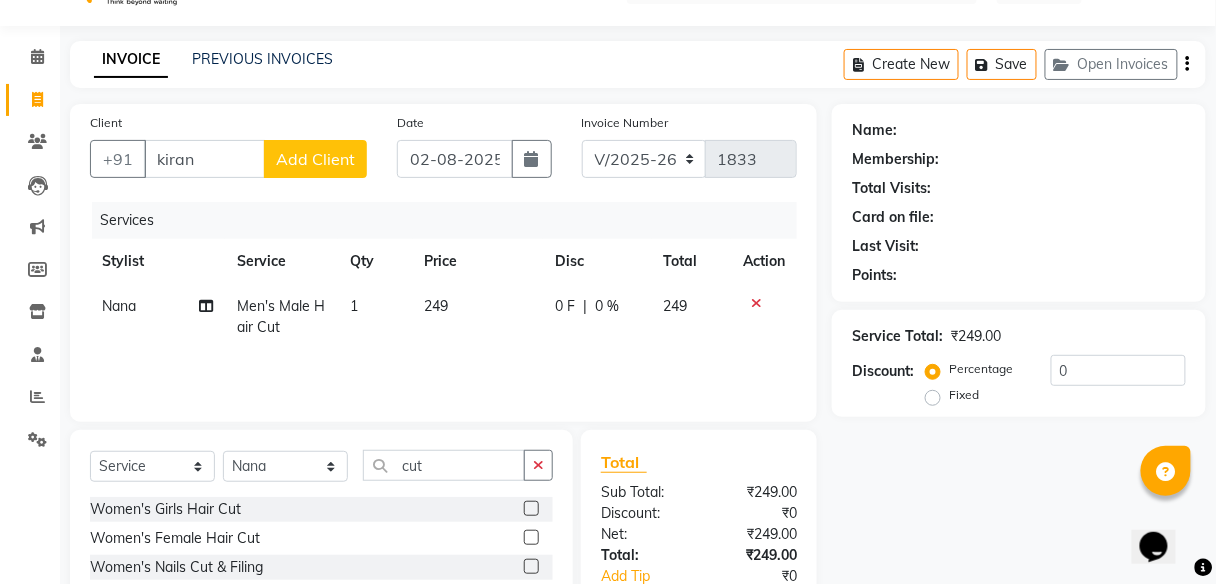 scroll, scrollTop: 39, scrollLeft: 0, axis: vertical 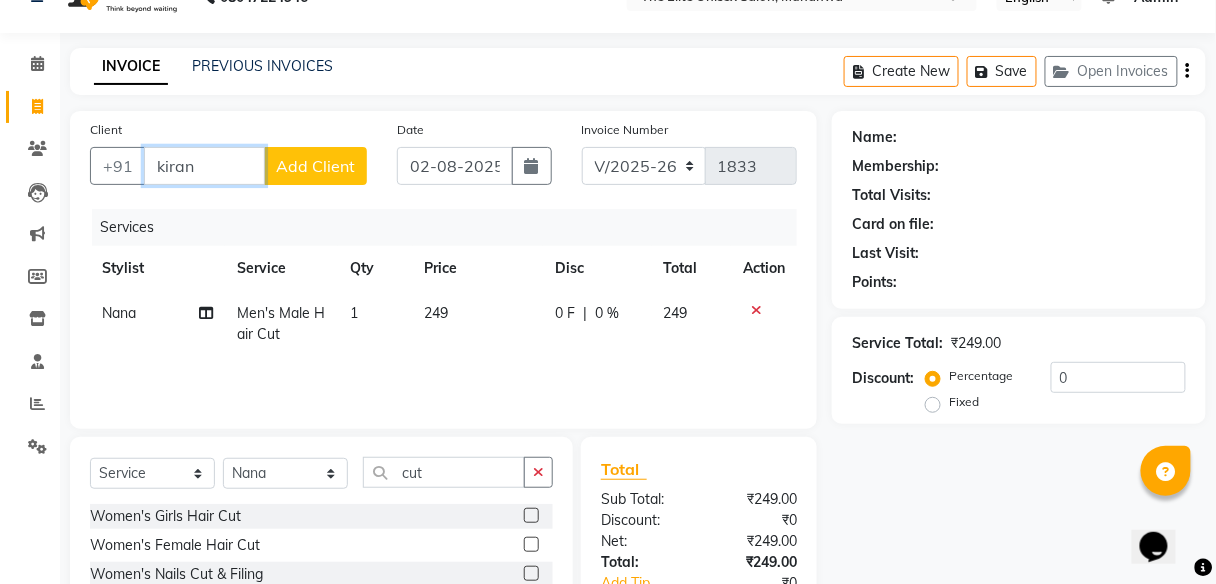 click on "kiran" at bounding box center [204, 166] 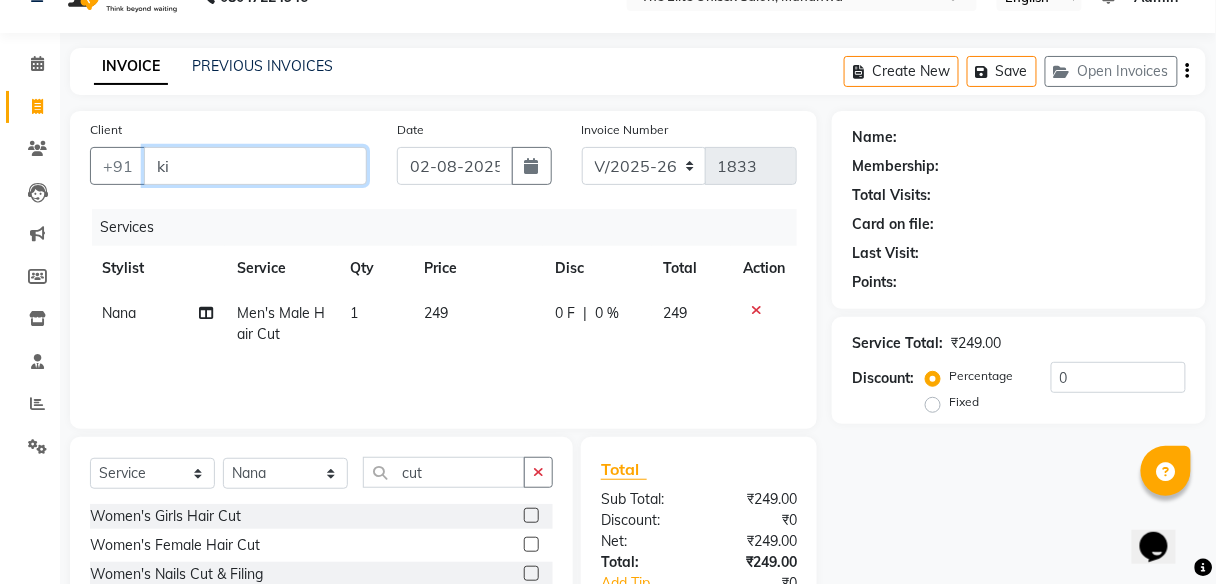 type on "k" 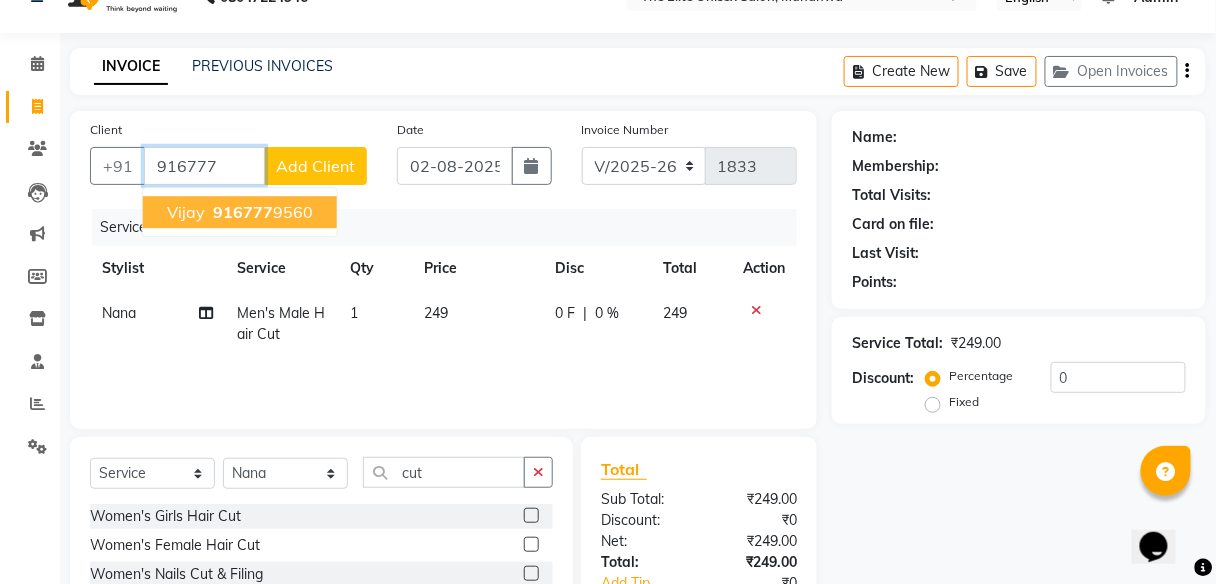 click on "916777 9560" at bounding box center (261, 212) 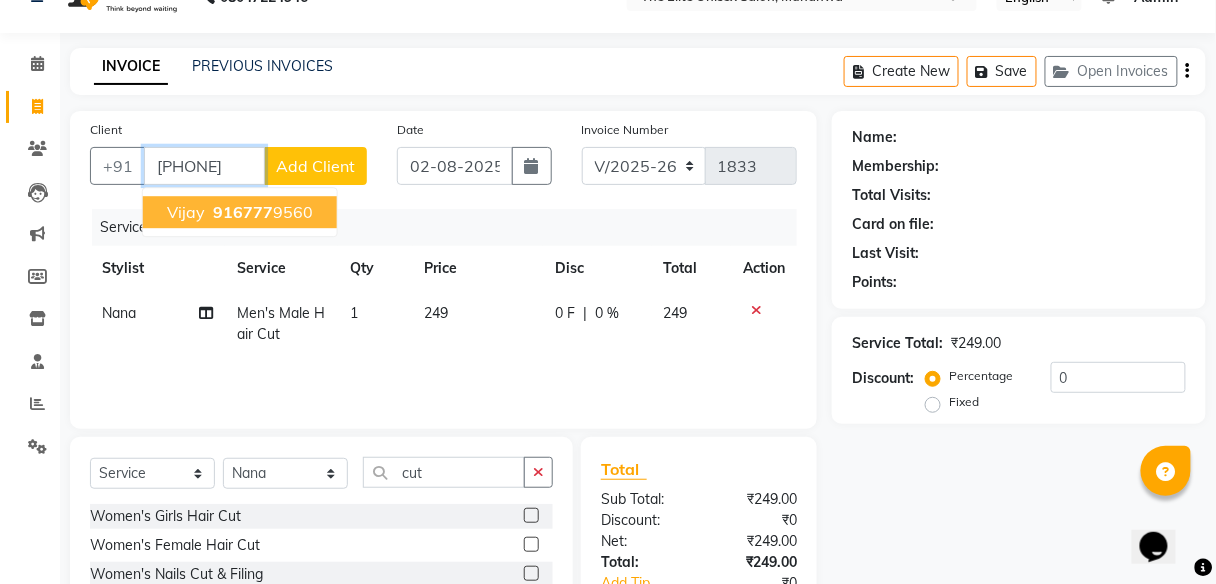 type on "9167779560" 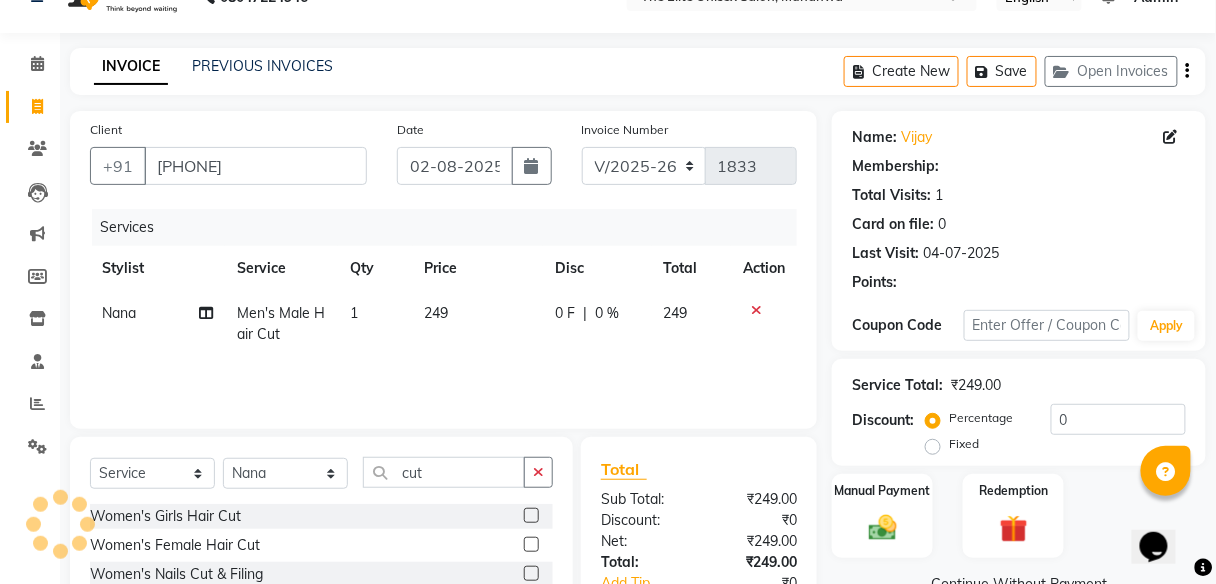 select on "1: Object" 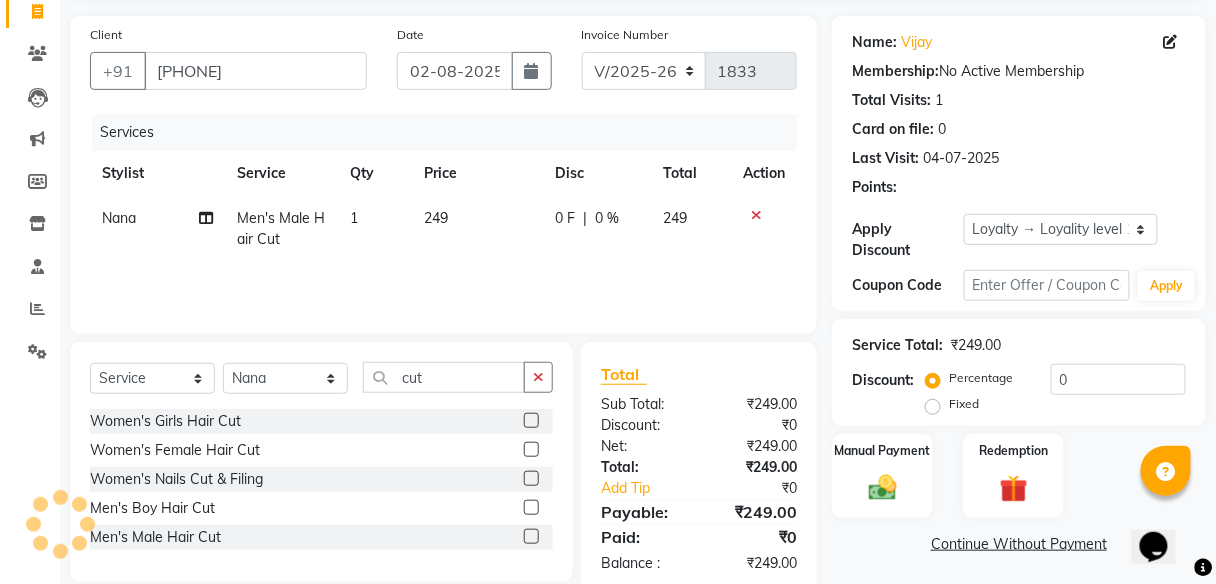 scroll, scrollTop: 172, scrollLeft: 0, axis: vertical 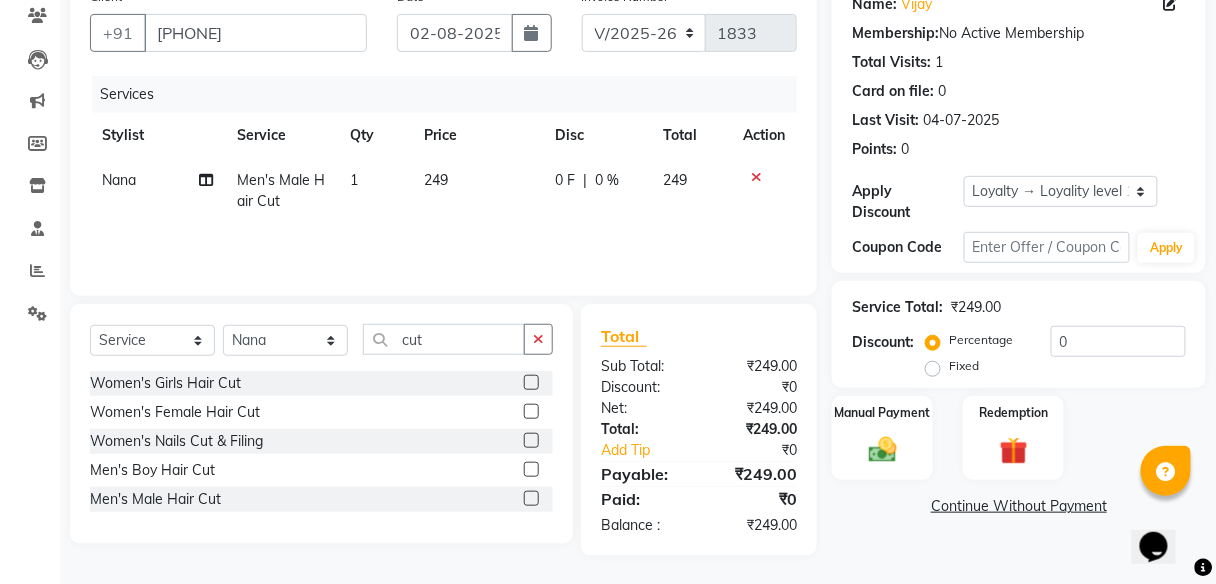 click on "0 F" 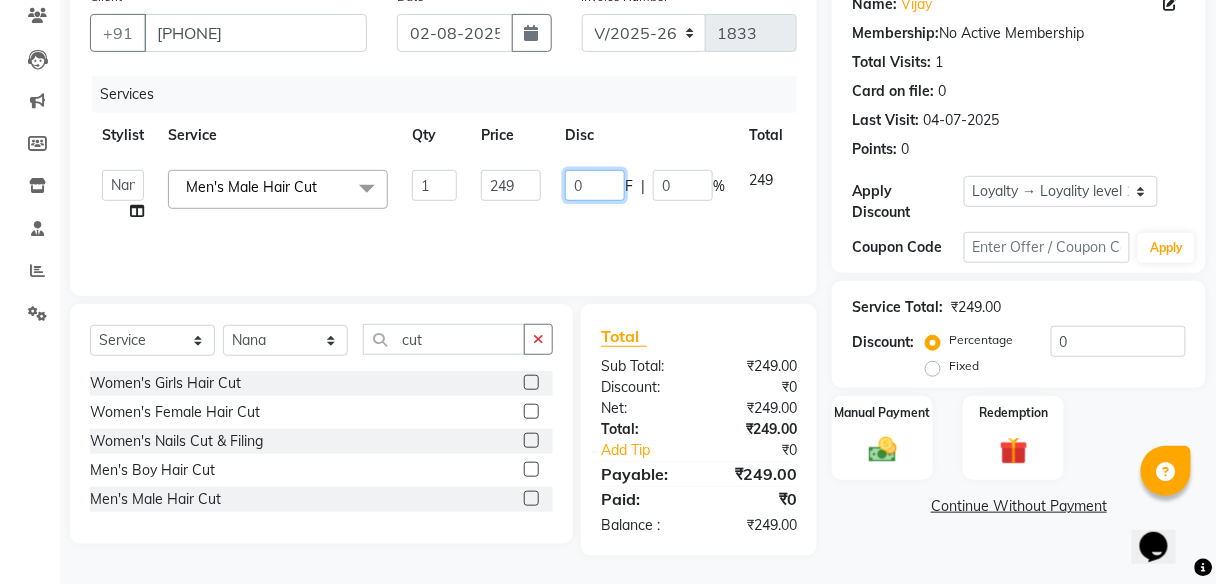 click on "0" 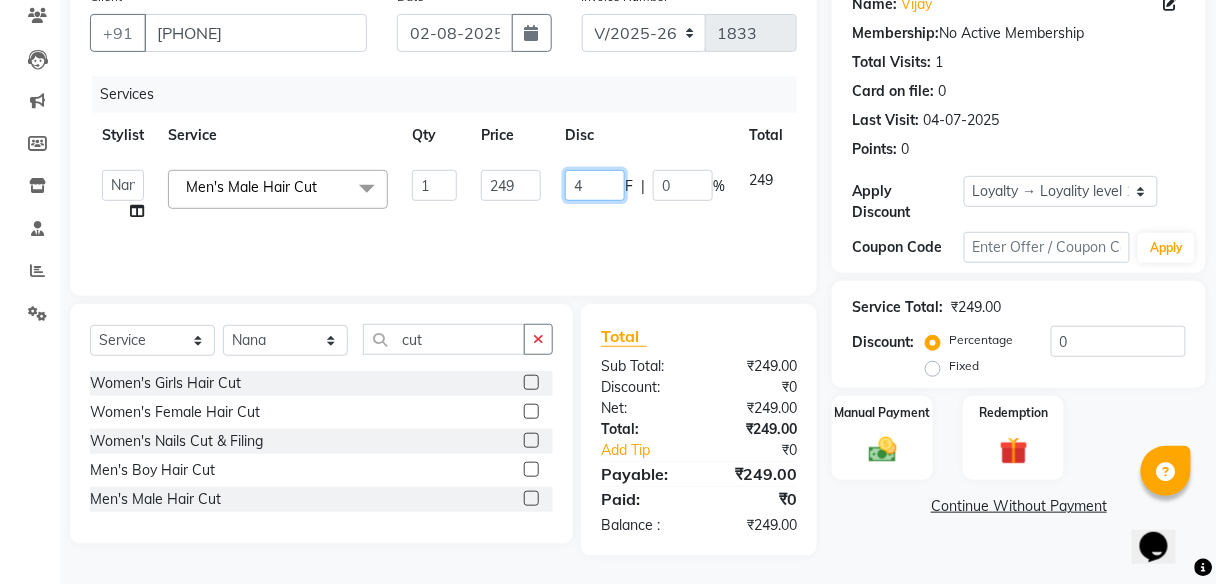 type on "49" 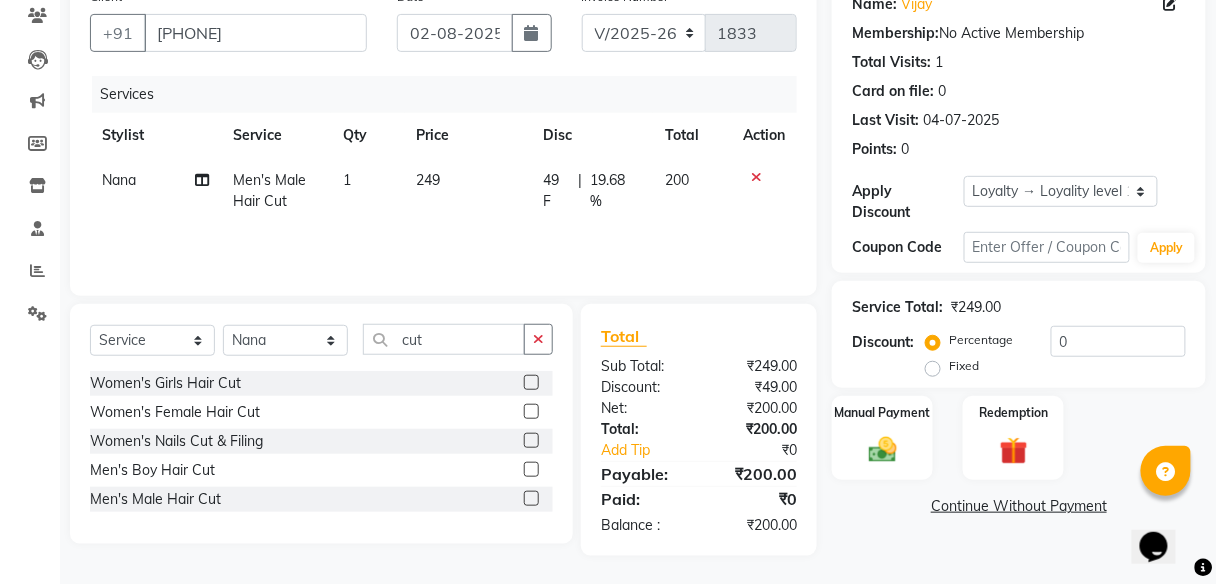click on "Name: Vijay  Membership:  No Active Membership  Total Visits:  1 Card on file:  0 Last Visit:   04-07-2025 Points:   0  Apply Discount Select  Loyalty → Loyality level 1  Coupon Code Apply Service Total:  ₹249.00  Discount:  Percentage   Fixed  0 Manual Payment Redemption  Continue Without Payment" 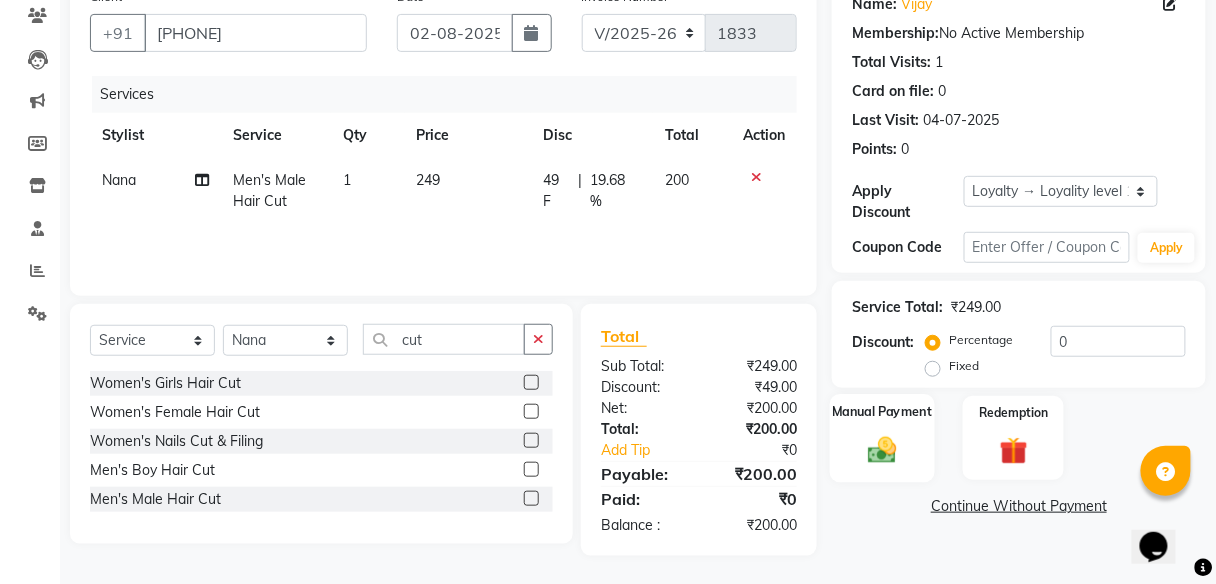 click 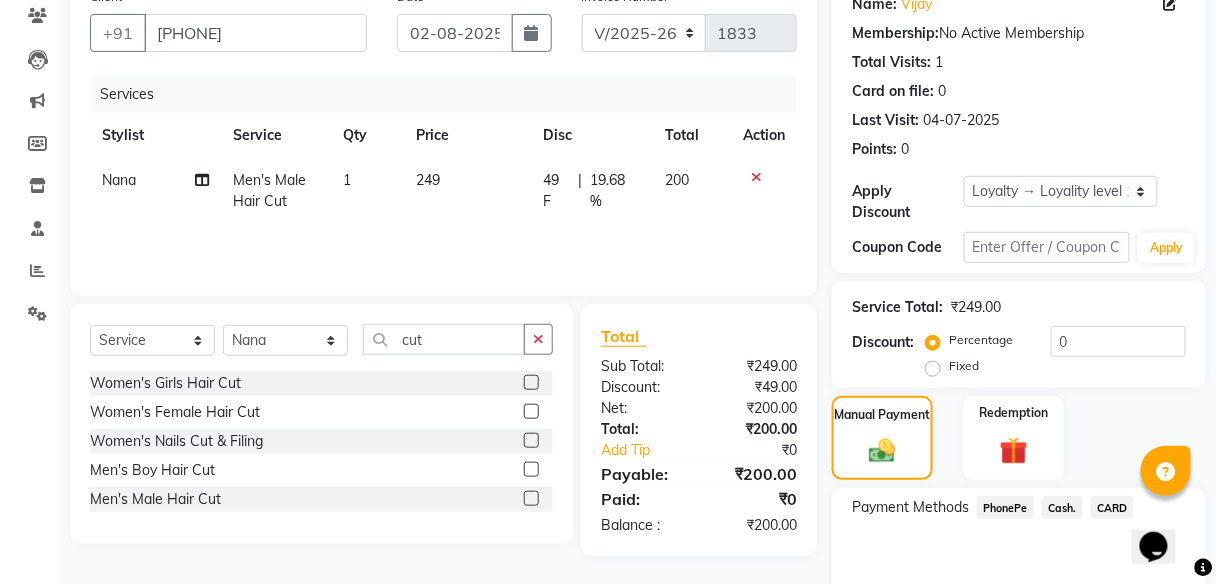scroll, scrollTop: 267, scrollLeft: 0, axis: vertical 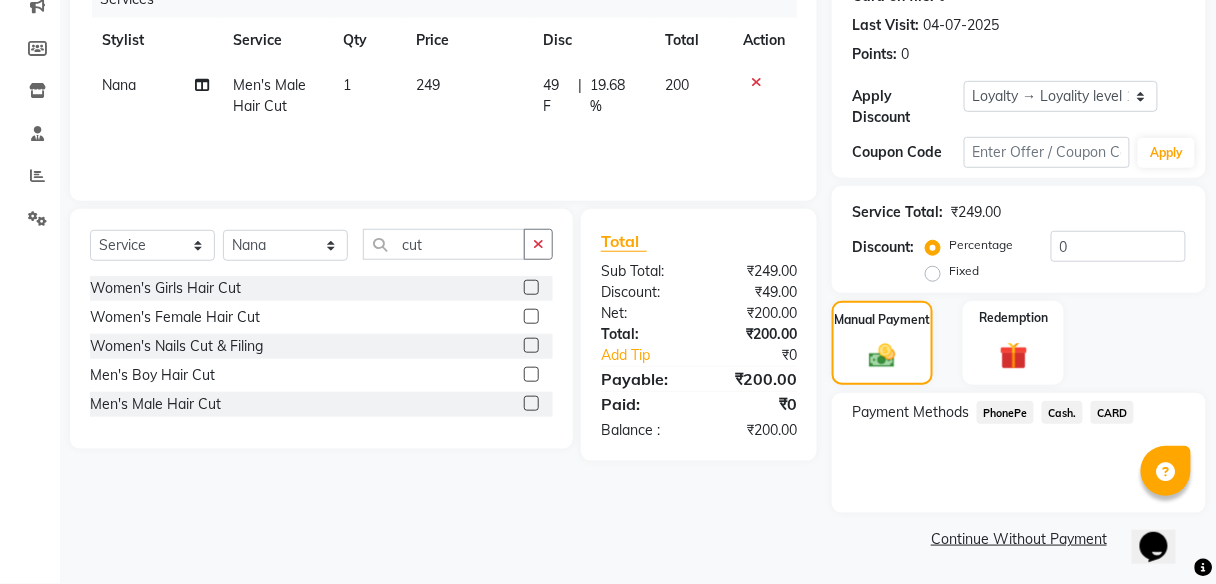 click on "PhonePe" 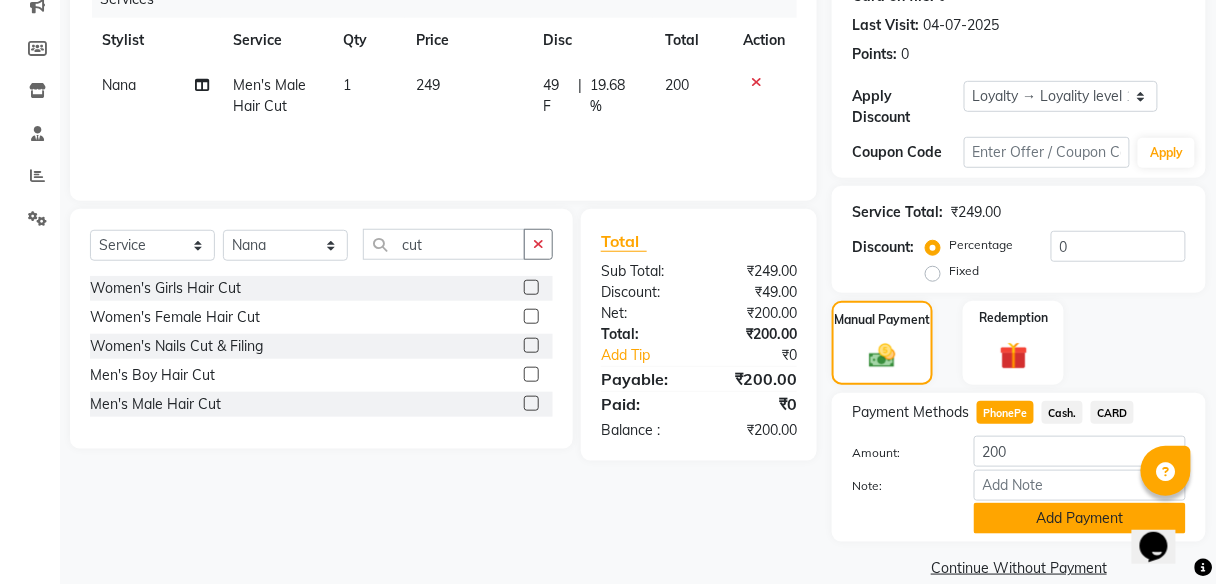 click on "Add Payment" 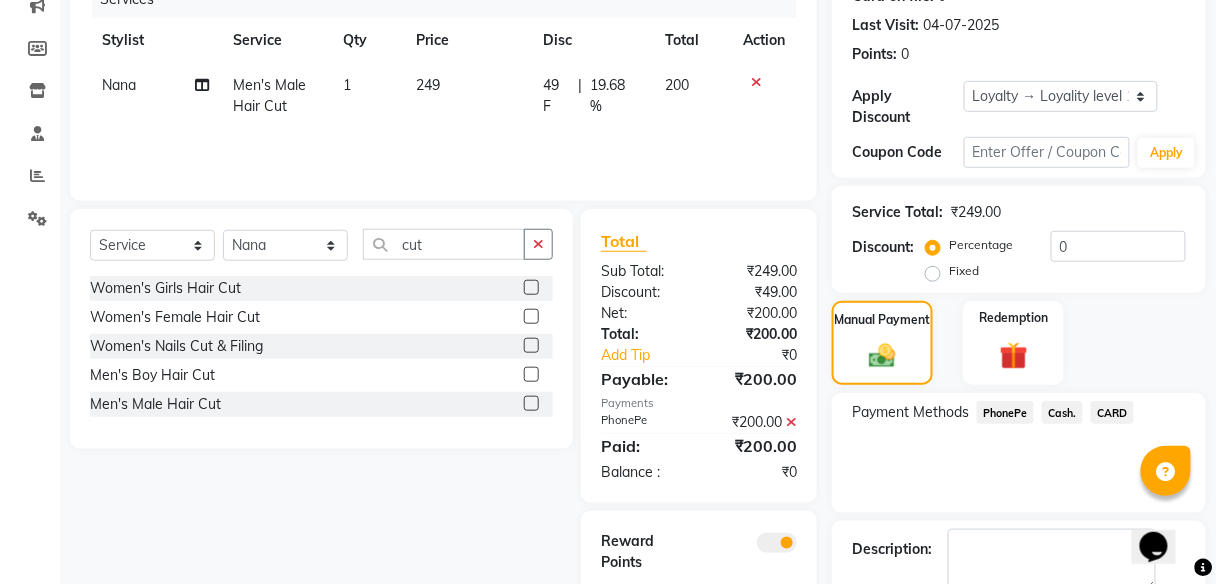 scroll, scrollTop: 378, scrollLeft: 0, axis: vertical 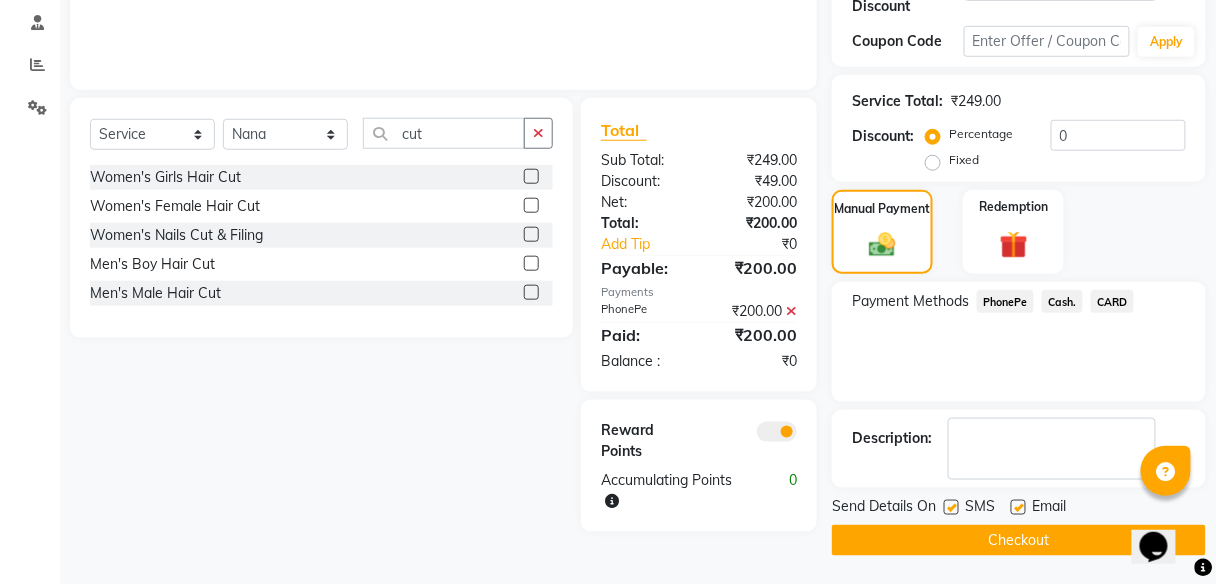 click on "Checkout" 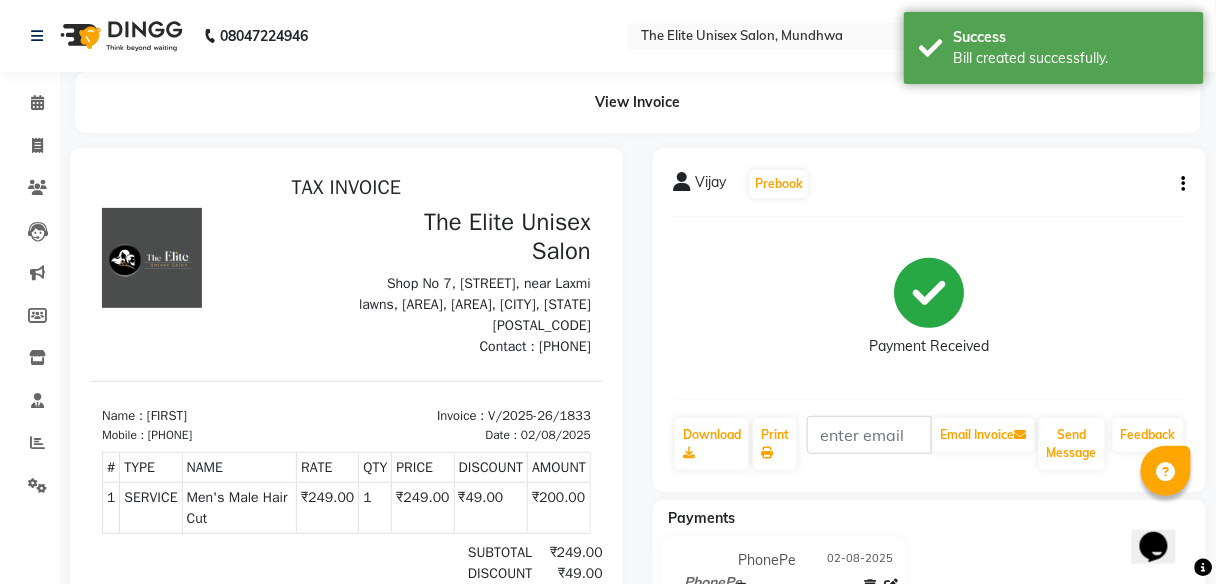 scroll, scrollTop: 0, scrollLeft: 0, axis: both 